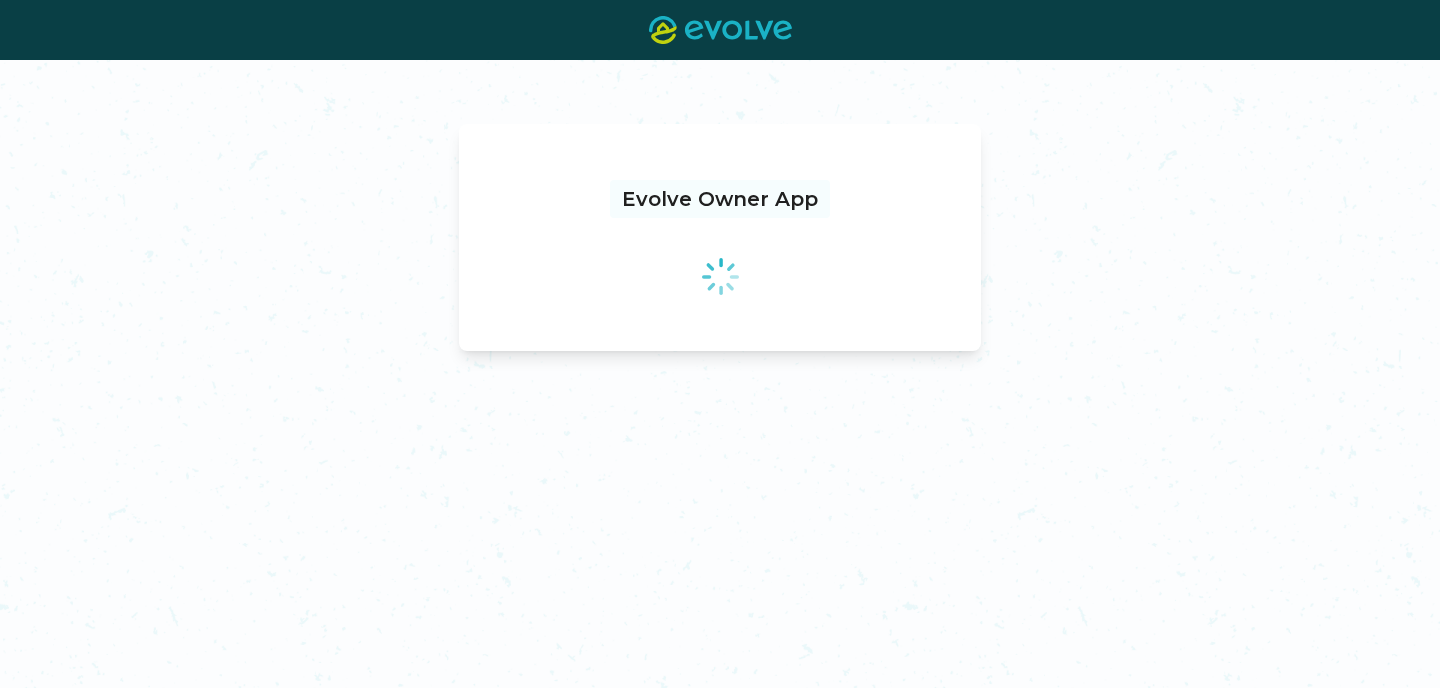 scroll, scrollTop: 0, scrollLeft: 0, axis: both 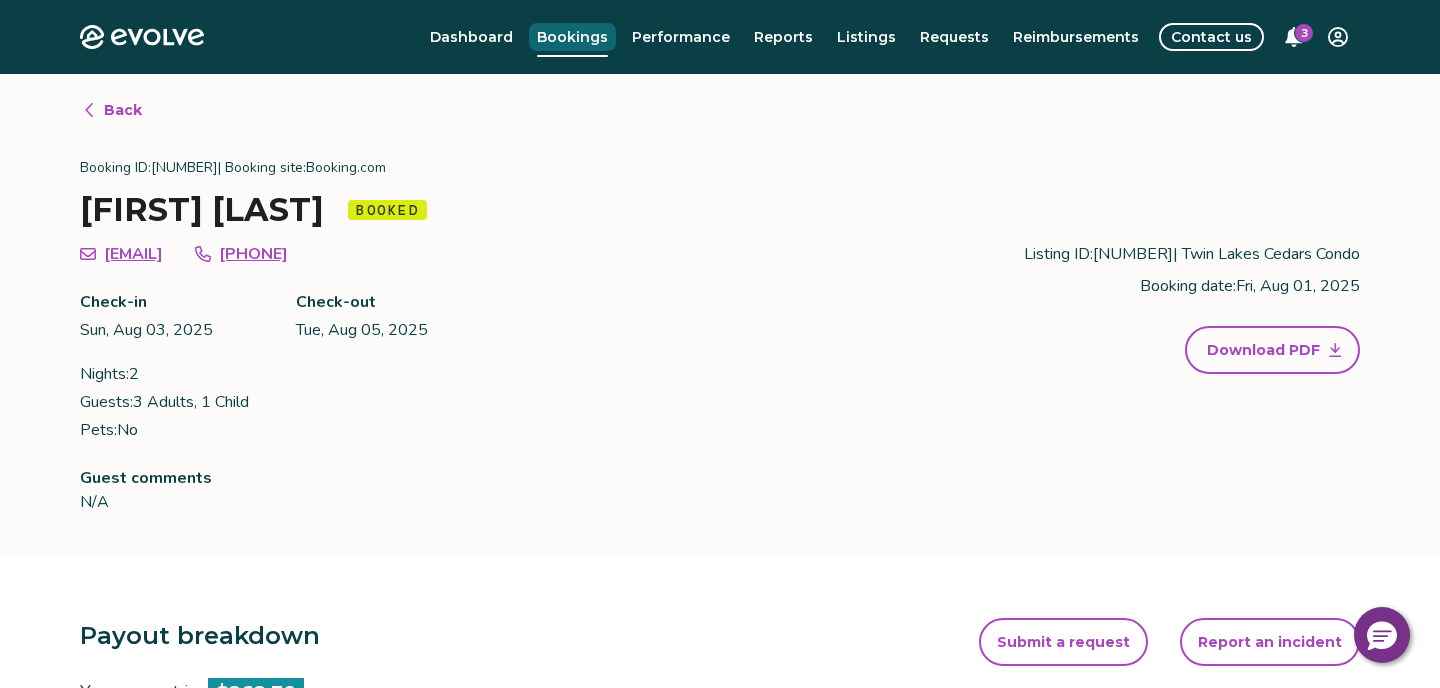 click on "Bookings" at bounding box center (572, 37) 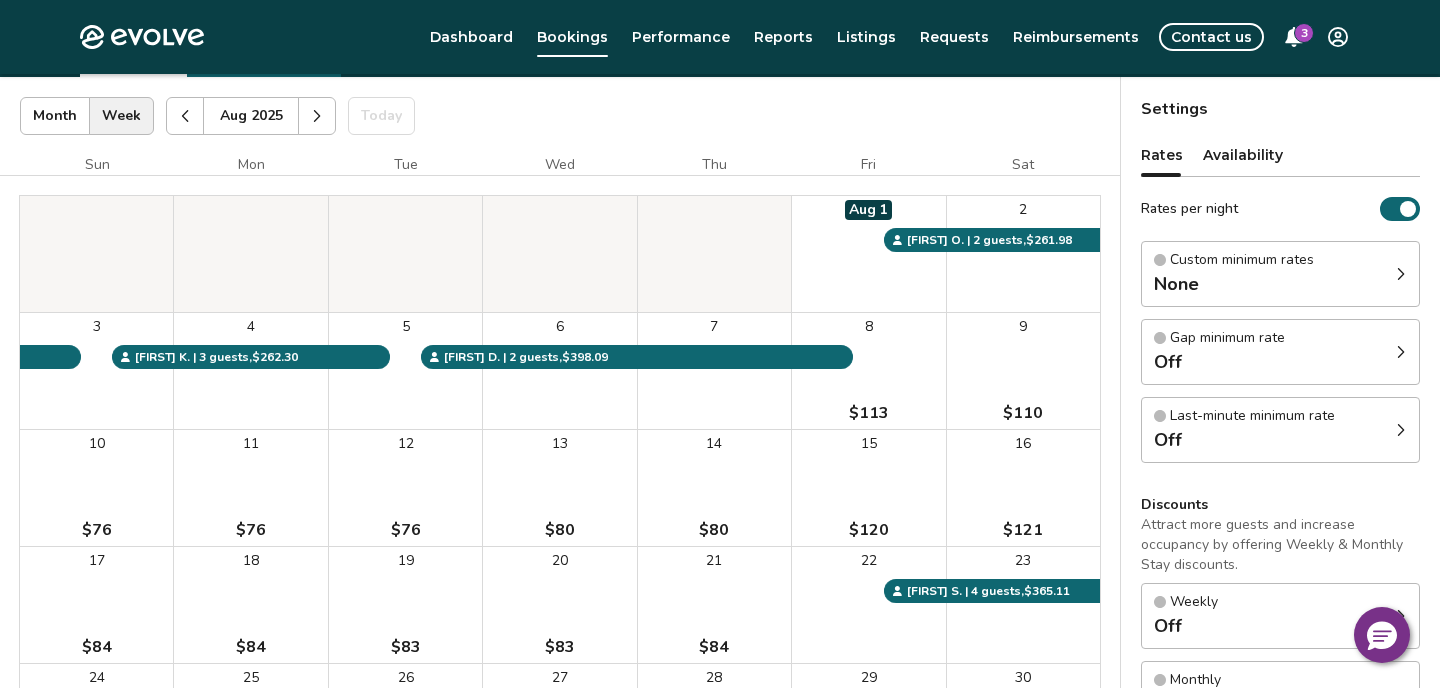 scroll, scrollTop: 112, scrollLeft: 0, axis: vertical 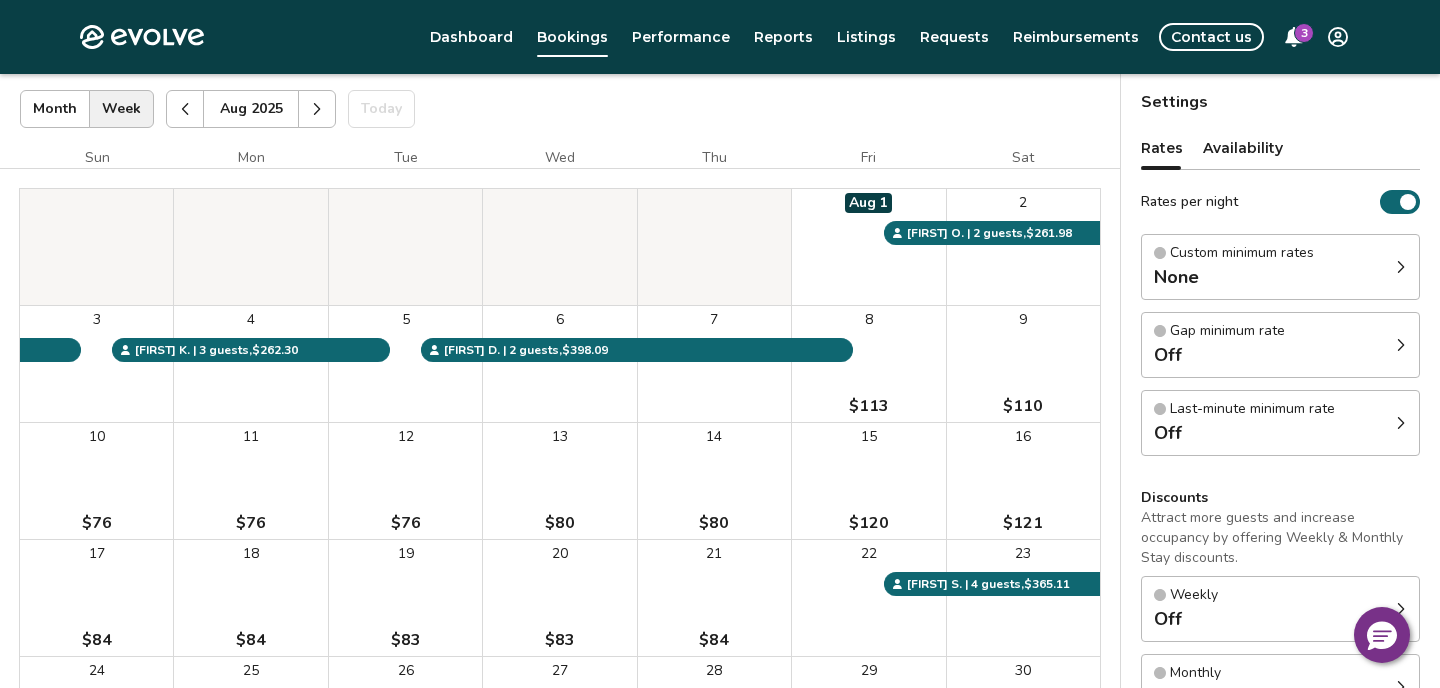 click on "Contact us" at bounding box center (1211, 37) 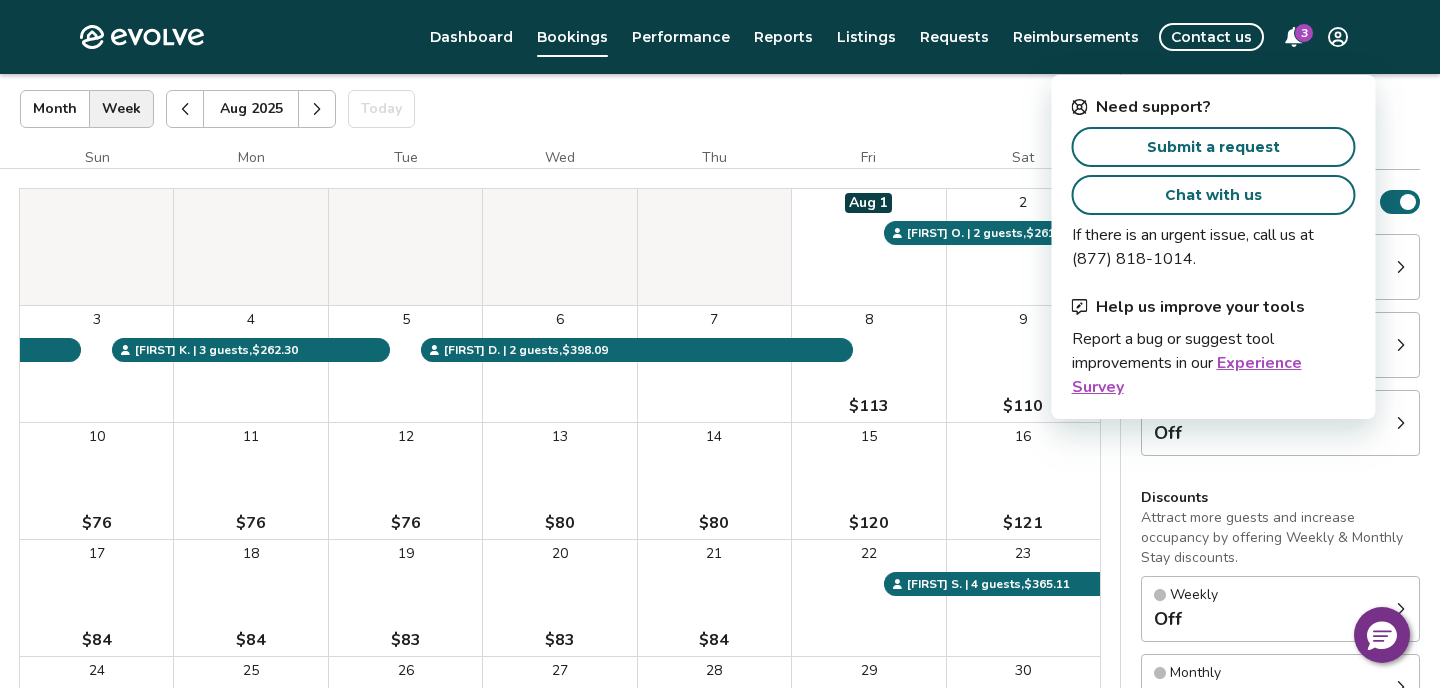 click on "Aug 2025  | Views Month Week Aug 2025 Today Settings Twin Lakes Cedars Condo Aug 2025 Sun Mon Tue Wed Thu Fri Sat Aug 1 2 3 4 5 6 7 8 $113 9 $110 10 $76 11 $76 12 $76 13 $80 14 $80 15 $120 16 $121 17 $84 18 $84 19 $83 20 $83 21 $84 22 23 24 $86 25 $85 26 $85 27 $85 28 $86 29 $171 30 $167 31 $145 [FIRST] K. | 3 guests ,  $262.30 [FIRST] S. | 4 guests ,  $365.11 [FIRST] D. | 2 guests ,  $398.09 [FIRST] O. | 2 guests ,  $261.98 Booking Pending Evolve/Owner" at bounding box center [560, 539] 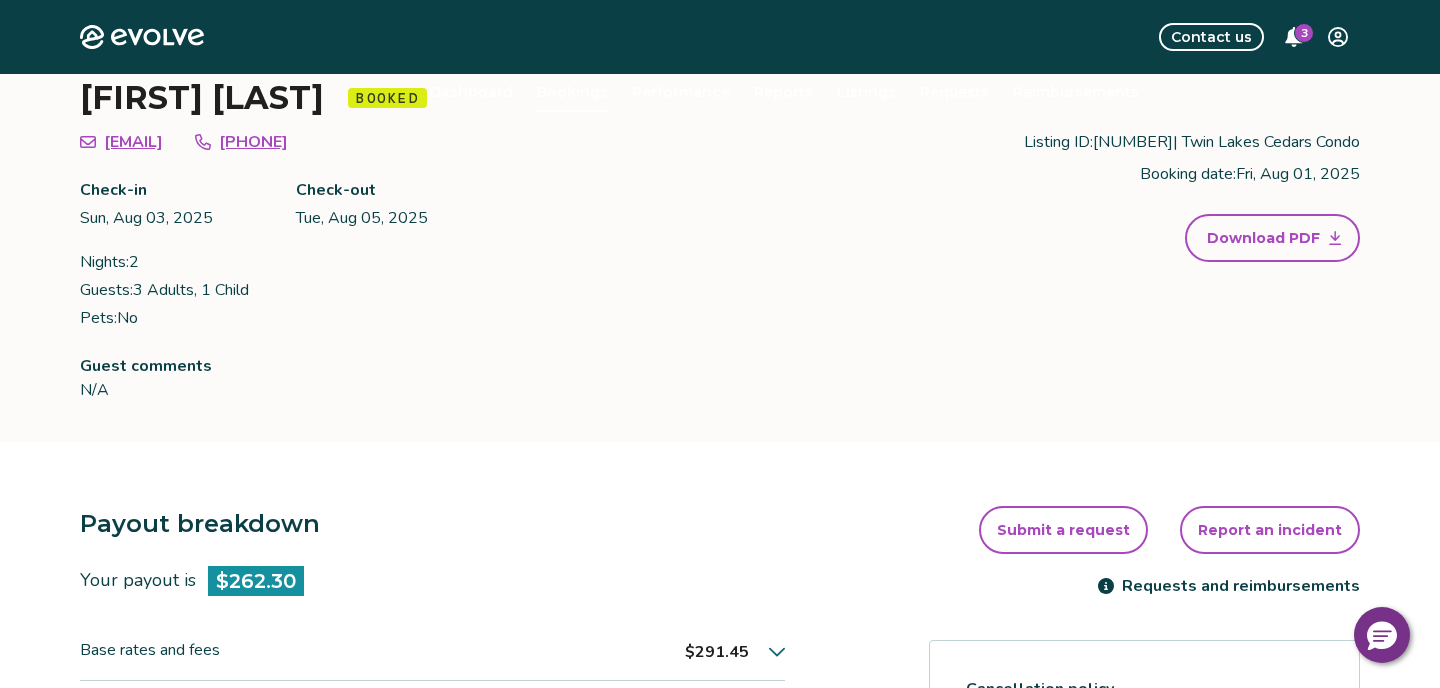 scroll, scrollTop: 0, scrollLeft: 0, axis: both 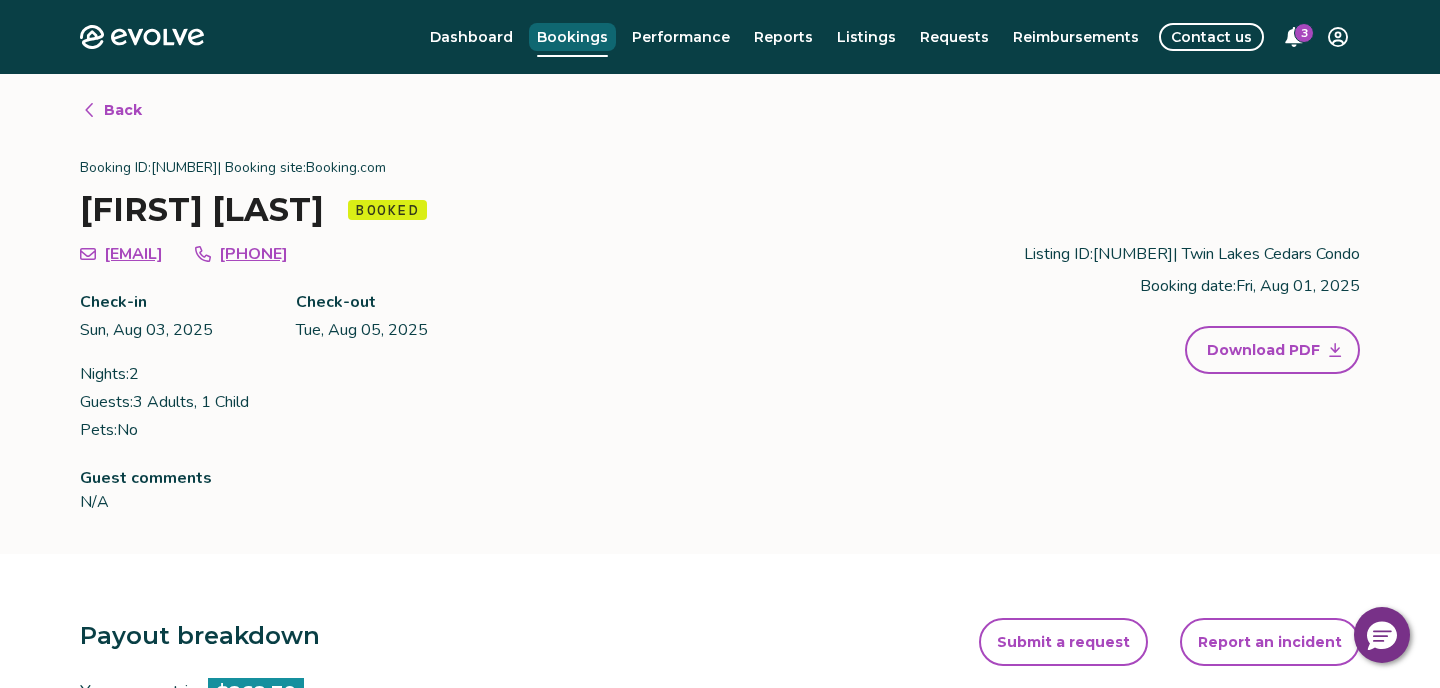 click on "Bookings" at bounding box center (572, 37) 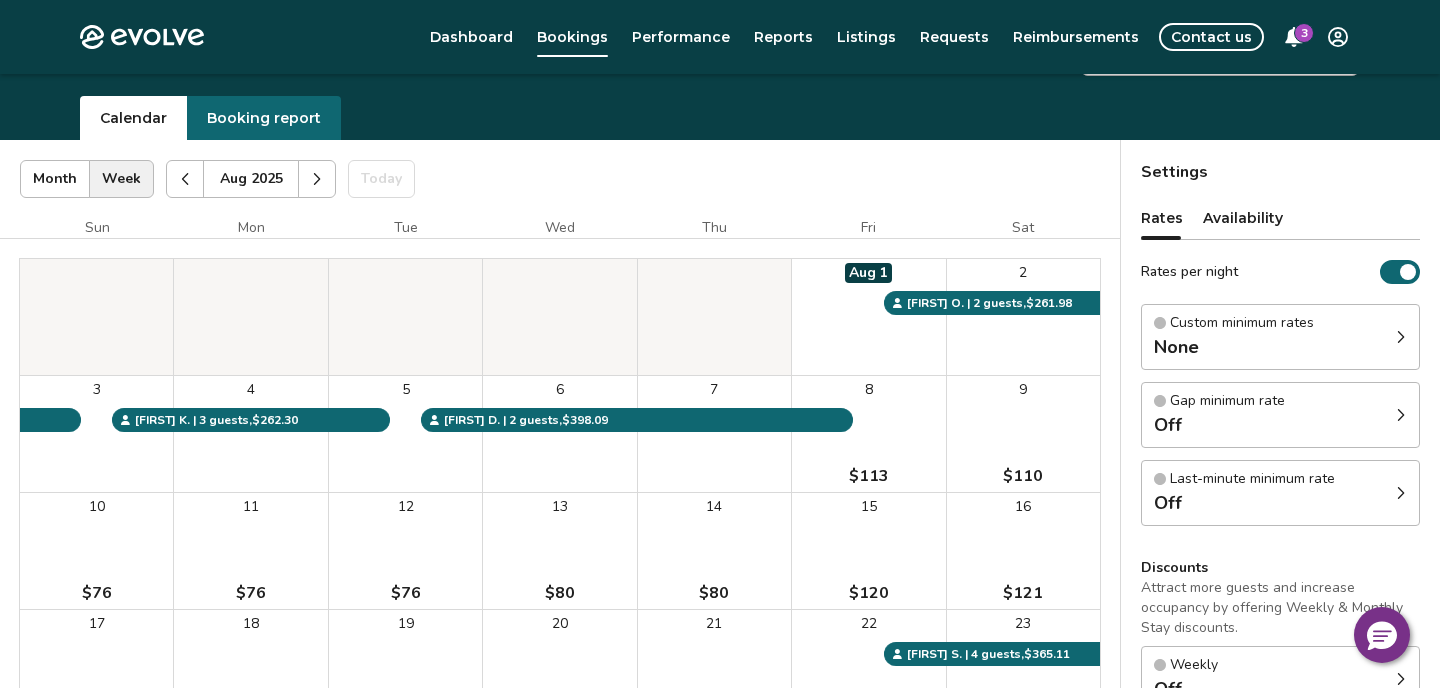 scroll, scrollTop: 0, scrollLeft: 0, axis: both 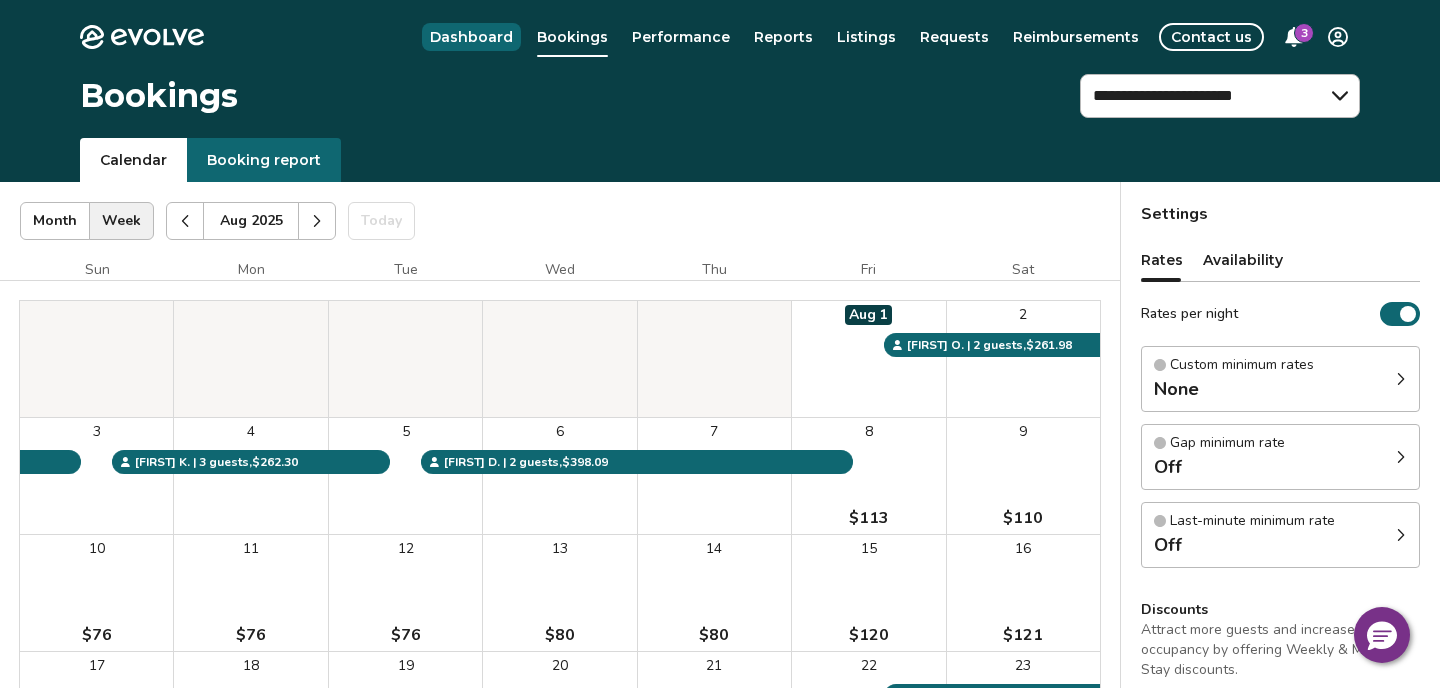 click on "Dashboard" at bounding box center (471, 37) 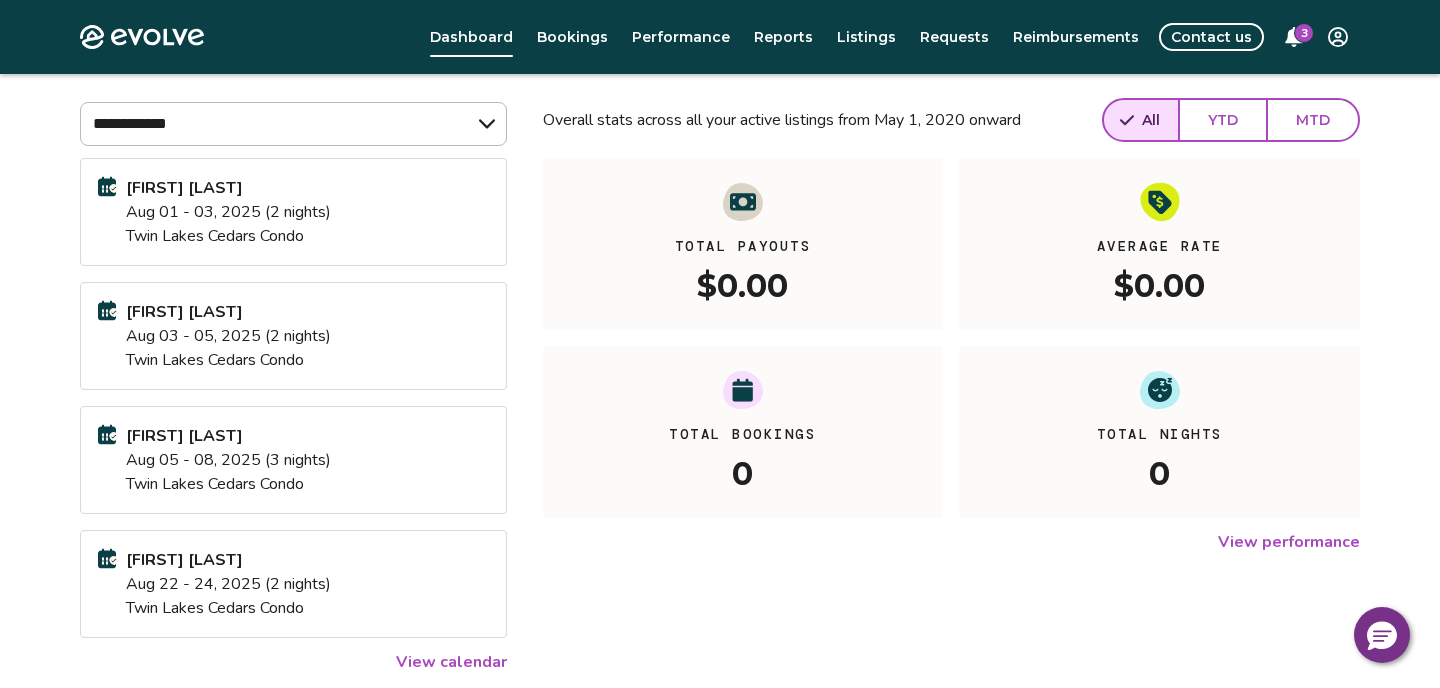 scroll, scrollTop: 0, scrollLeft: 0, axis: both 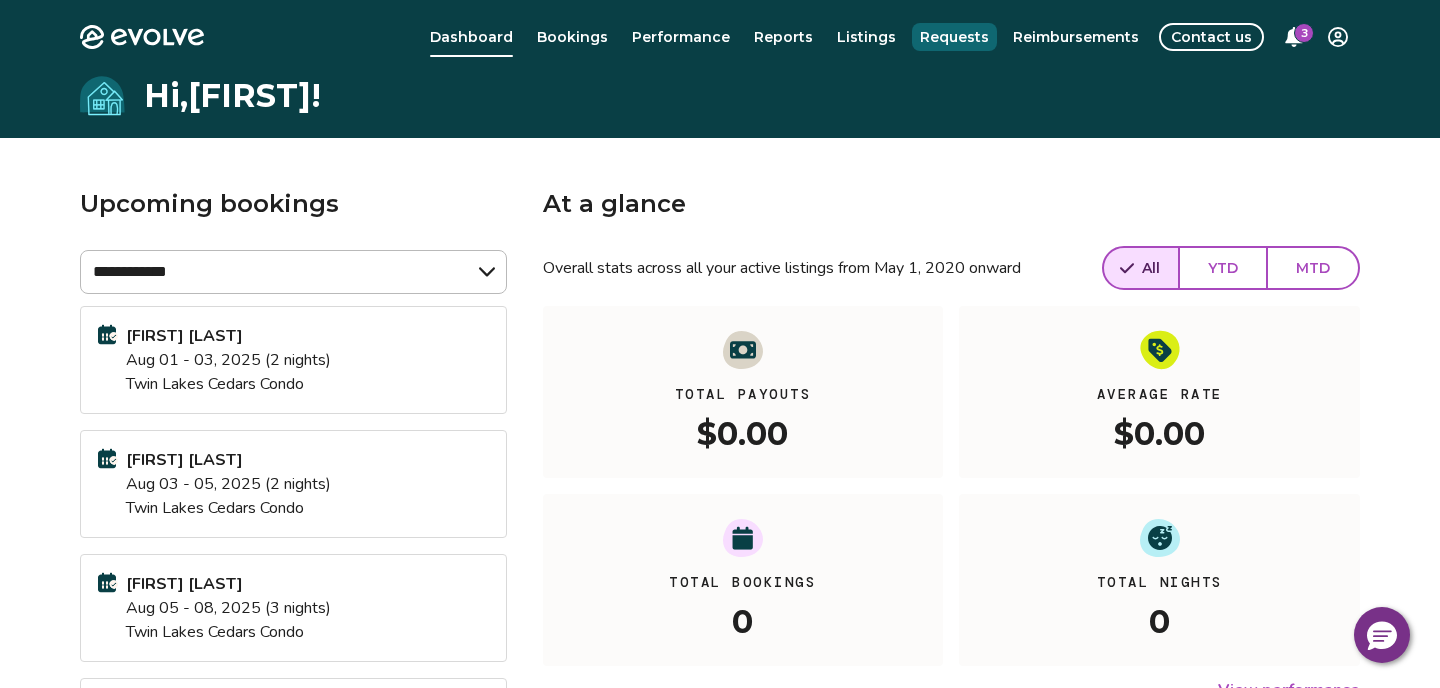 click on "Requests" at bounding box center [954, 37] 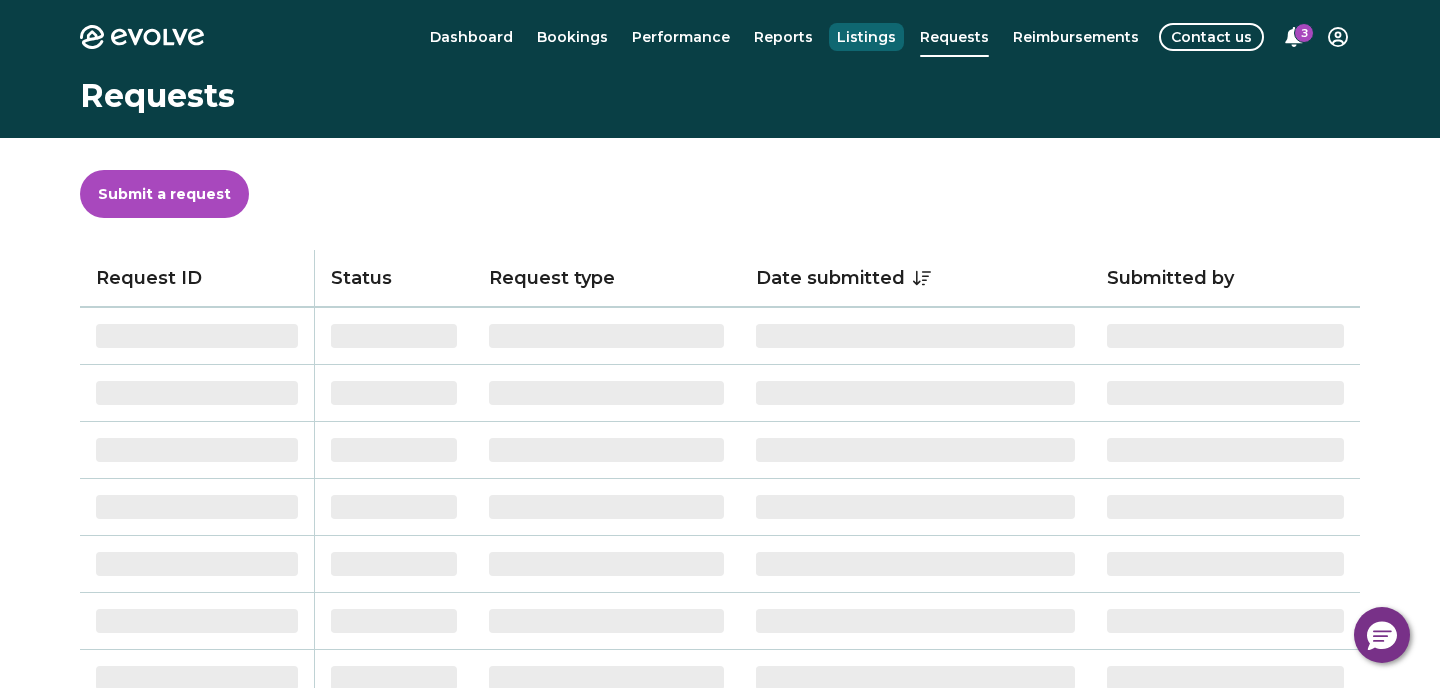 click on "Listings" at bounding box center (866, 37) 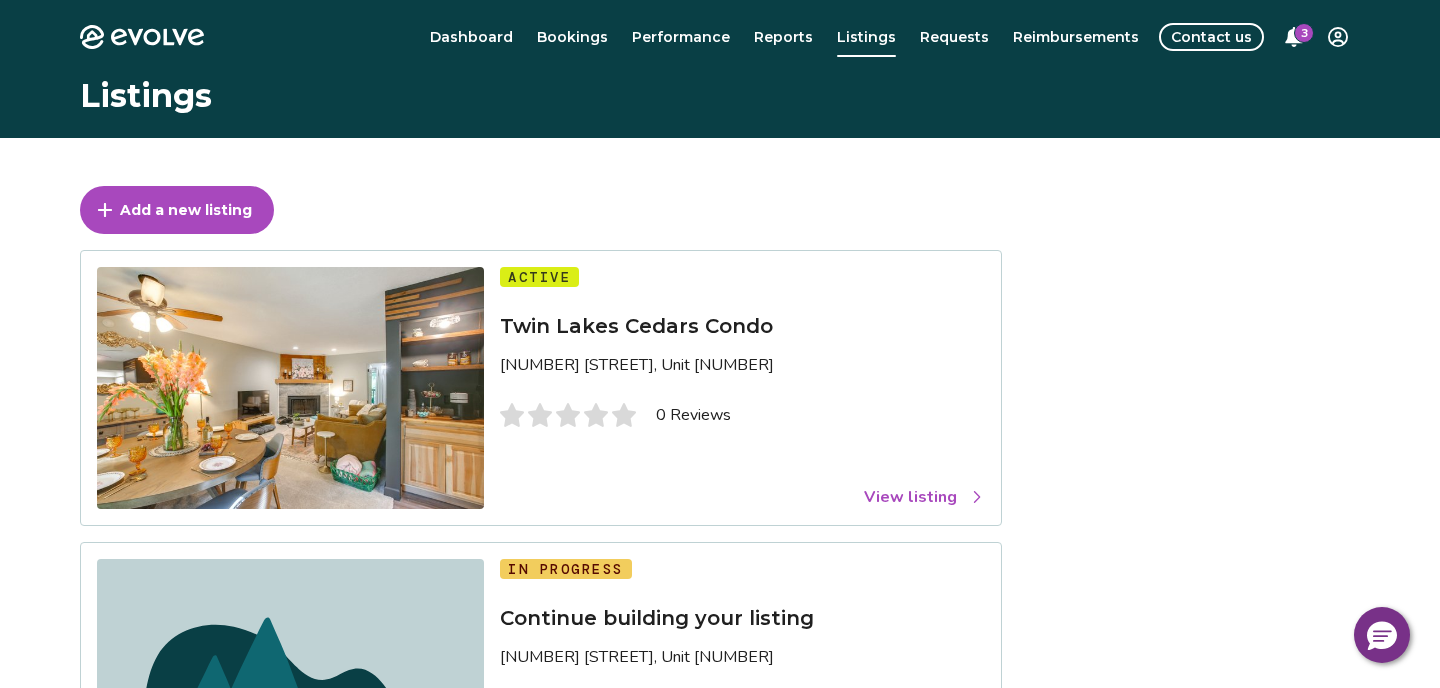 click at bounding box center [290, 388] 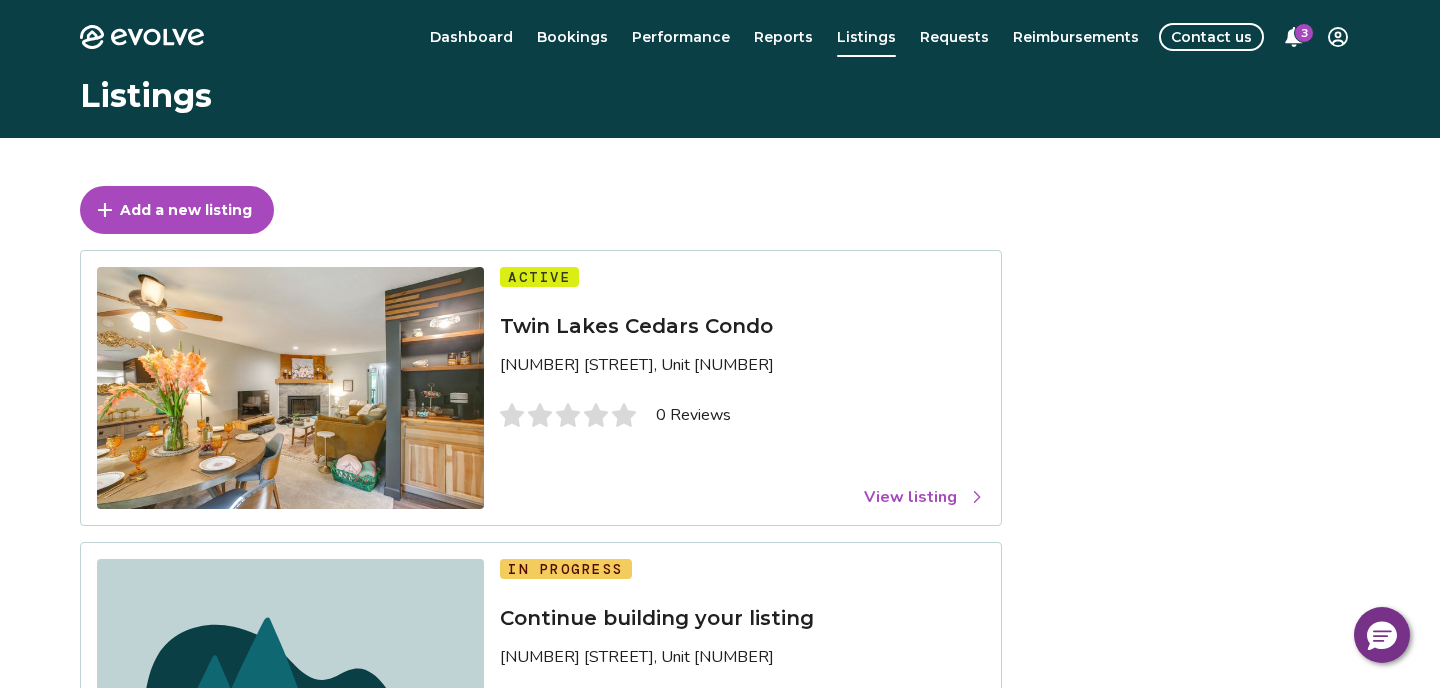 click at bounding box center [290, 388] 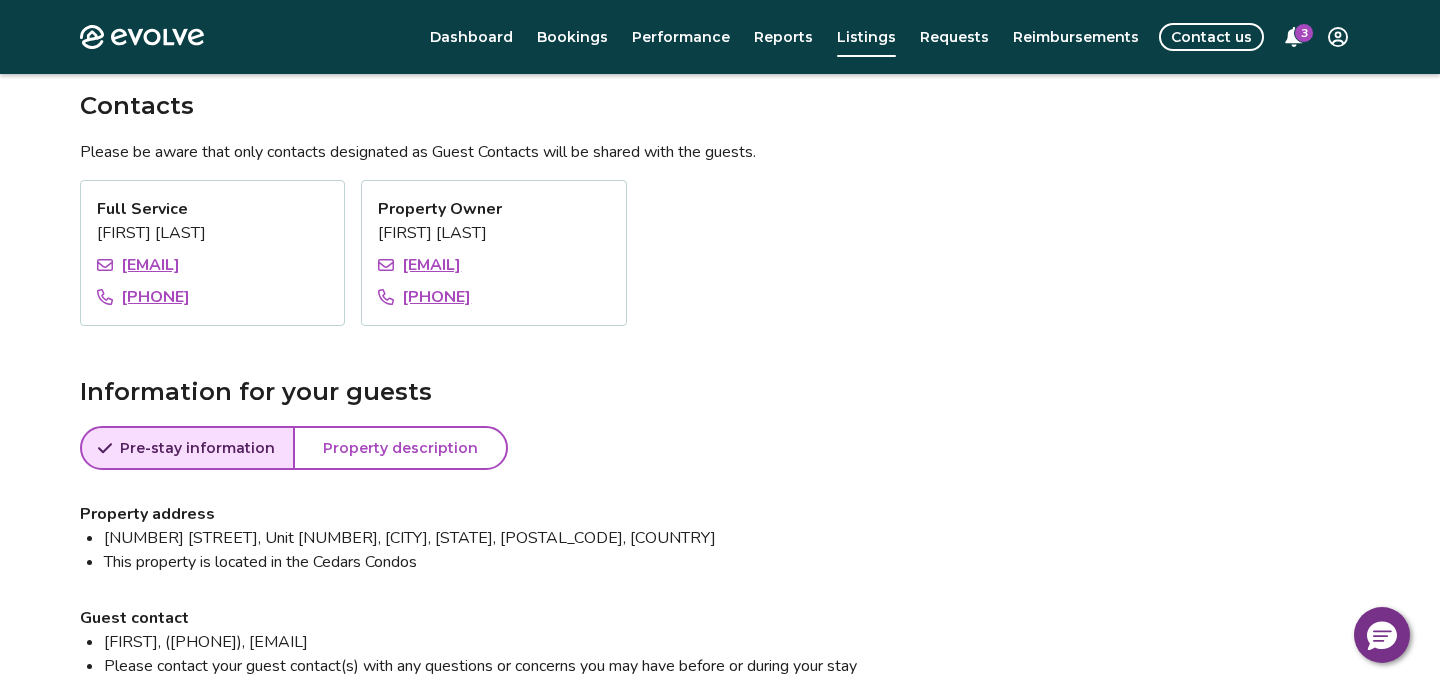 scroll, scrollTop: 1192, scrollLeft: 0, axis: vertical 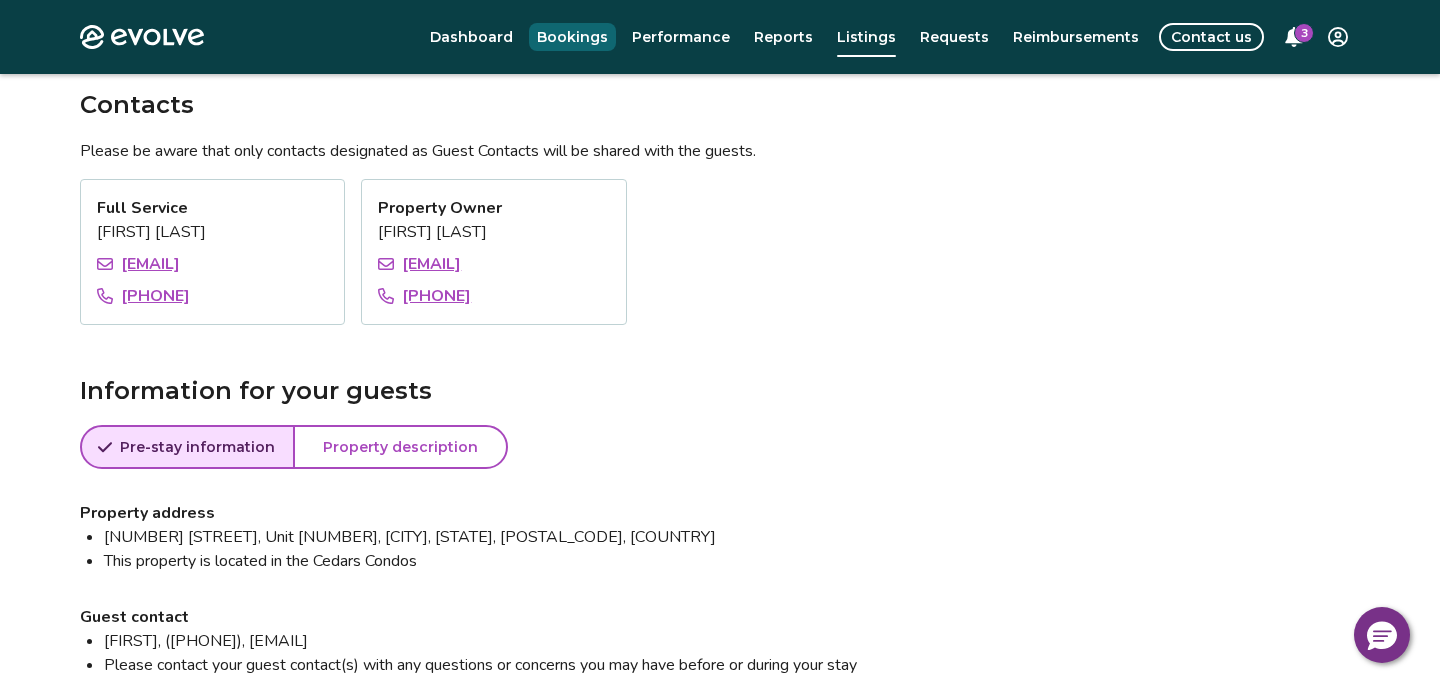 click on "Bookings" at bounding box center (572, 37) 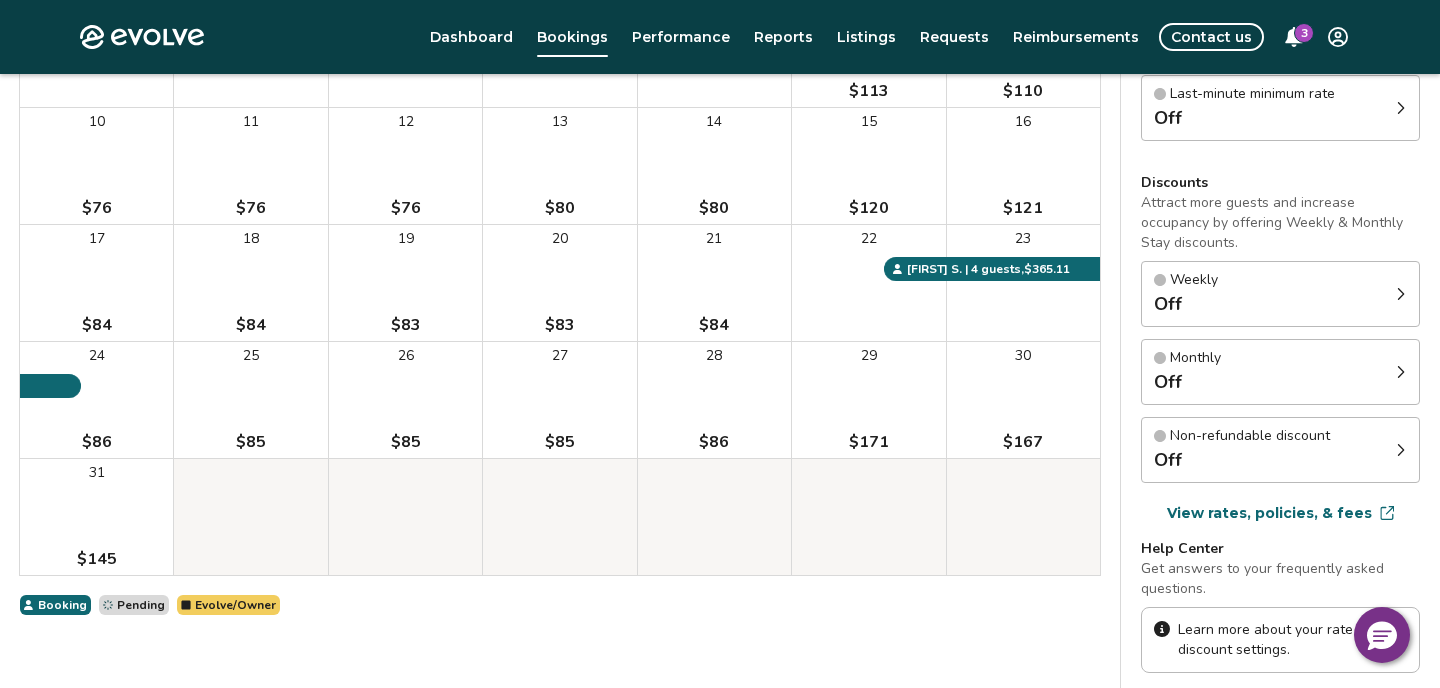 scroll, scrollTop: 0, scrollLeft: 0, axis: both 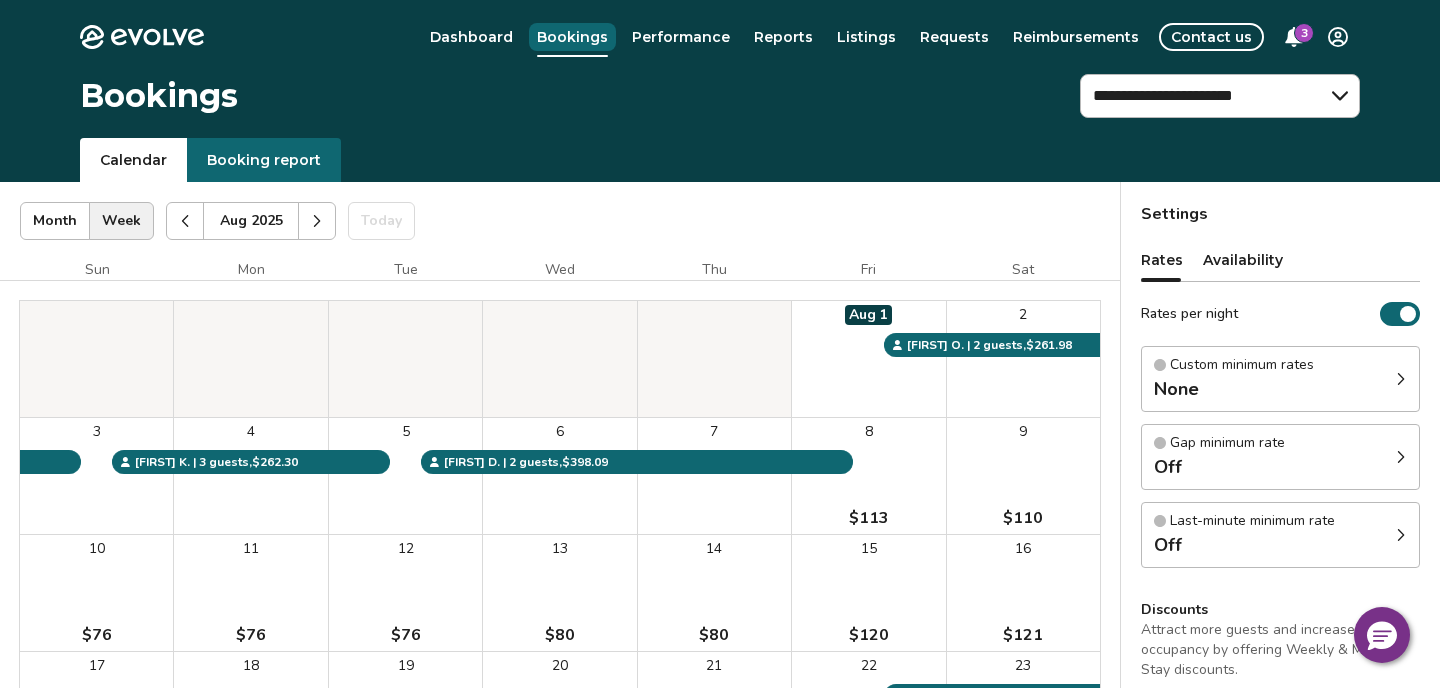 click on "Bookings" at bounding box center (572, 37) 